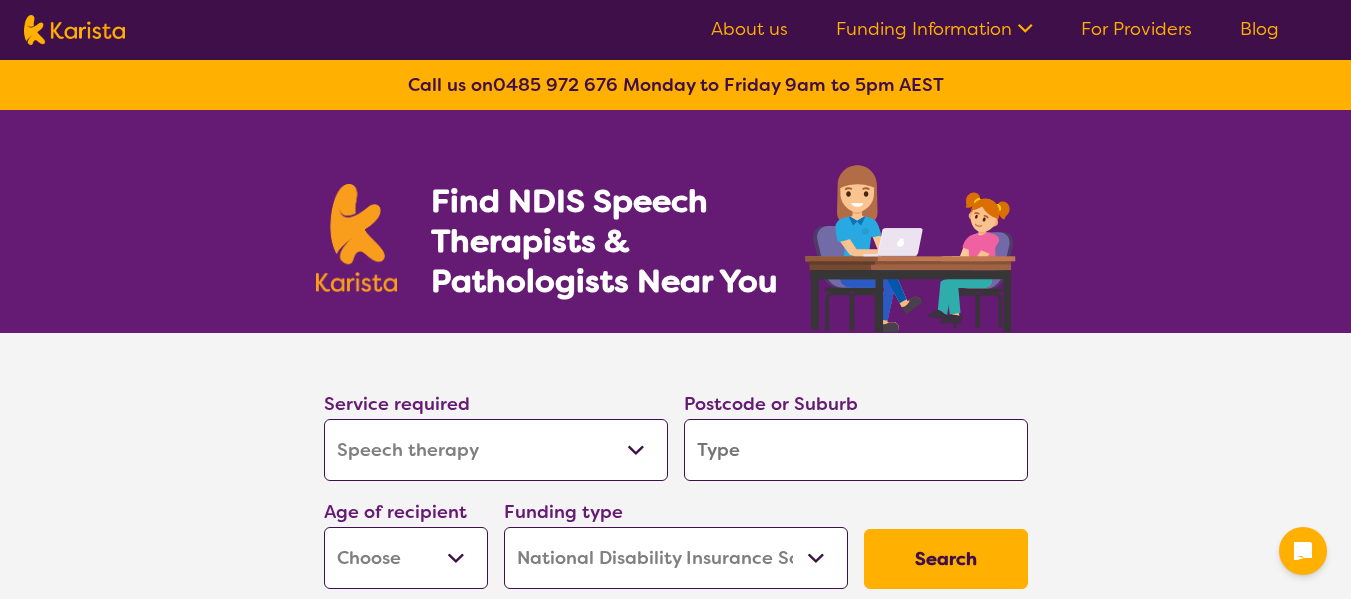 select on "Speech therapy" 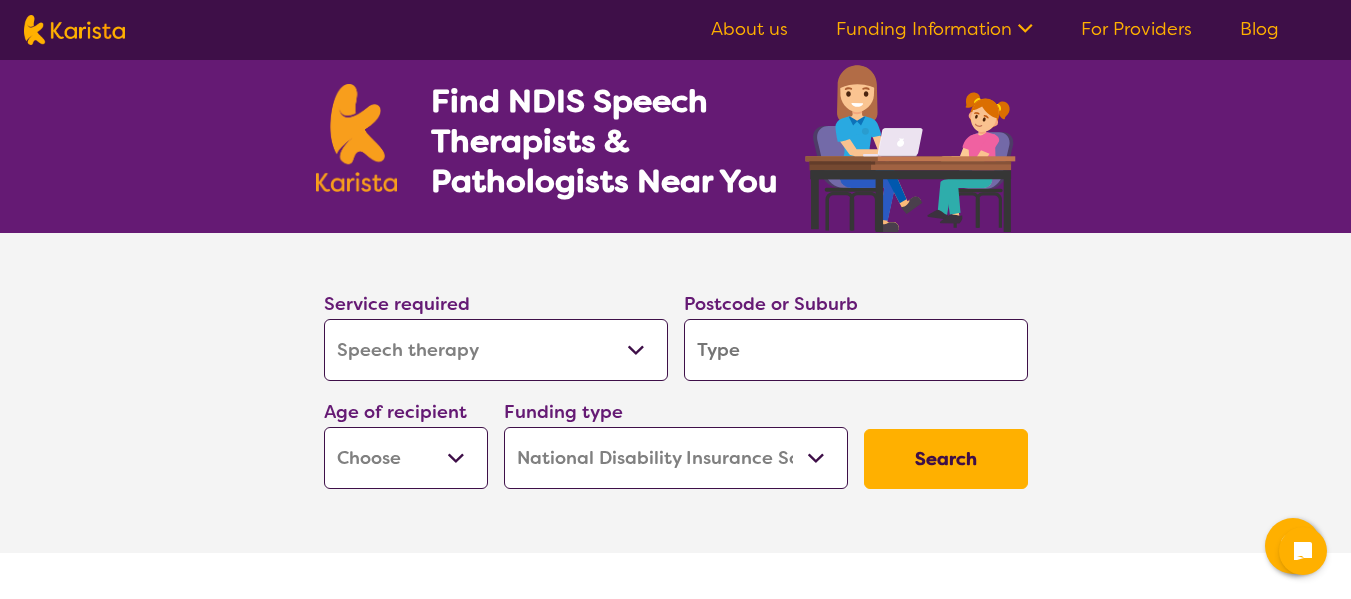 click on "Allied Health Assistant Assessment (ADHD or Autism) Behaviour support Counselling Dietitian Domestic and home help Employment Support Exercise physiology Home Care Package Provider Key Worker NDIS Plan management NDIS Support Coordination Nursing services Occupational therapy Personal care Physiotherapy Podiatry Psychology Psychosocial Recovery Coach Respite Speech therapy Support worker Supported accommodation" at bounding box center (496, 350) 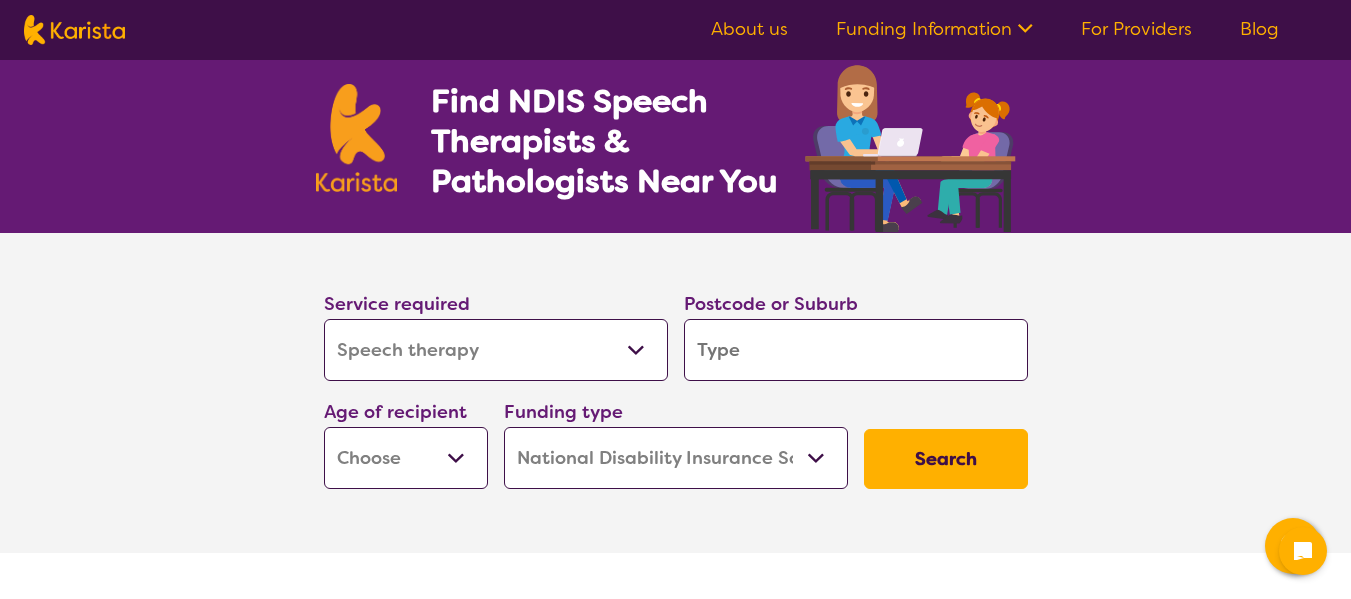 click at bounding box center (856, 350) 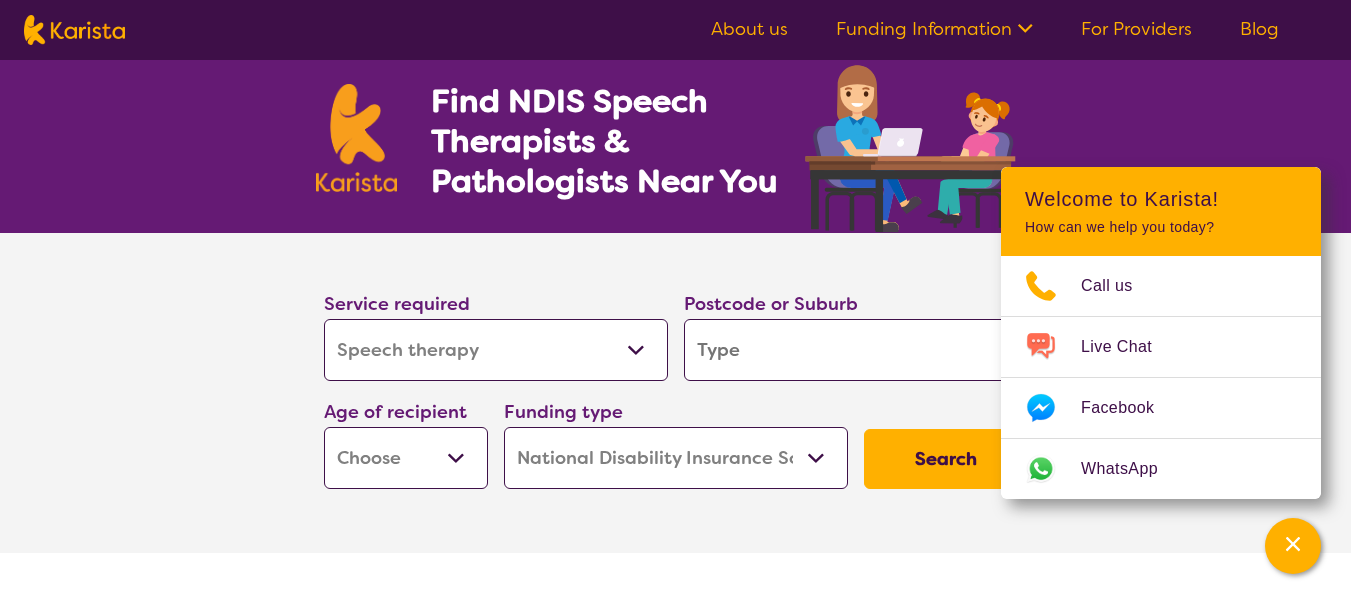 type on "a" 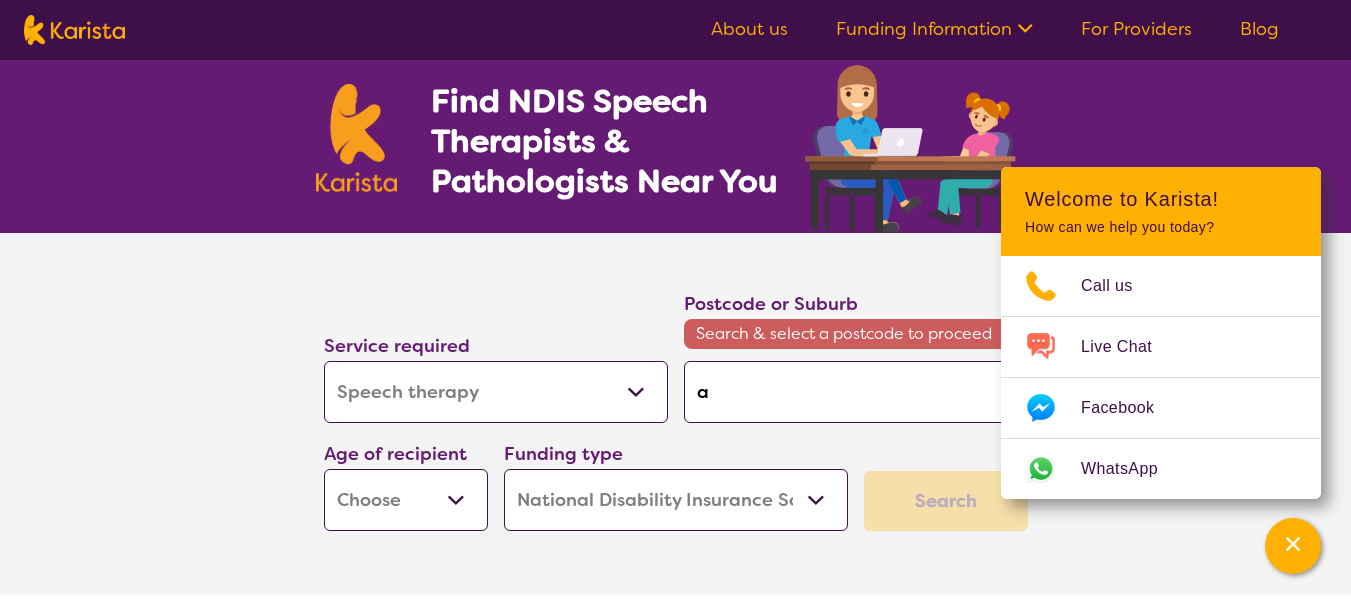 type on "ar" 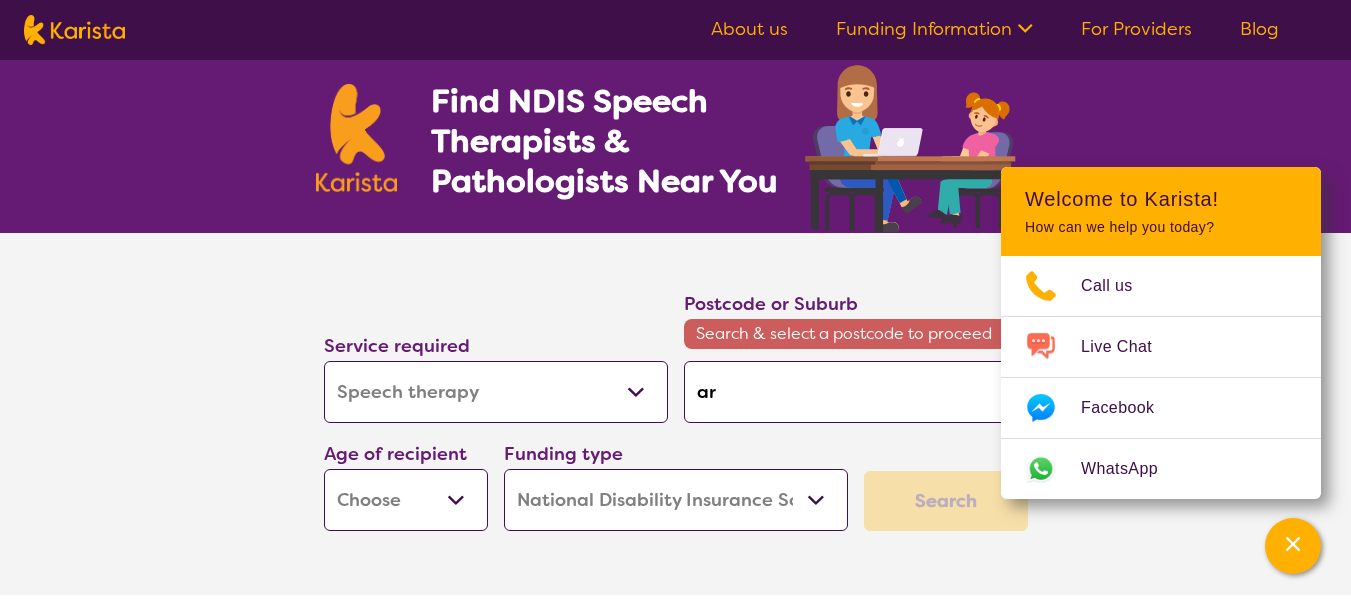 type on "arm" 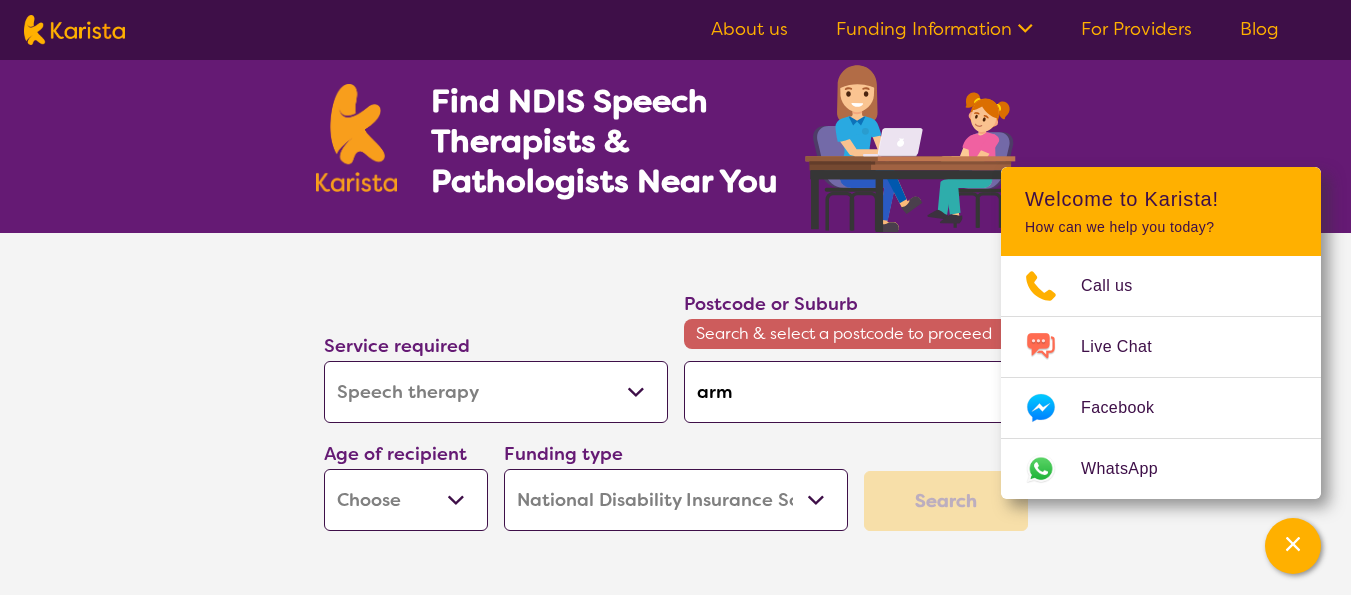 type on "arms" 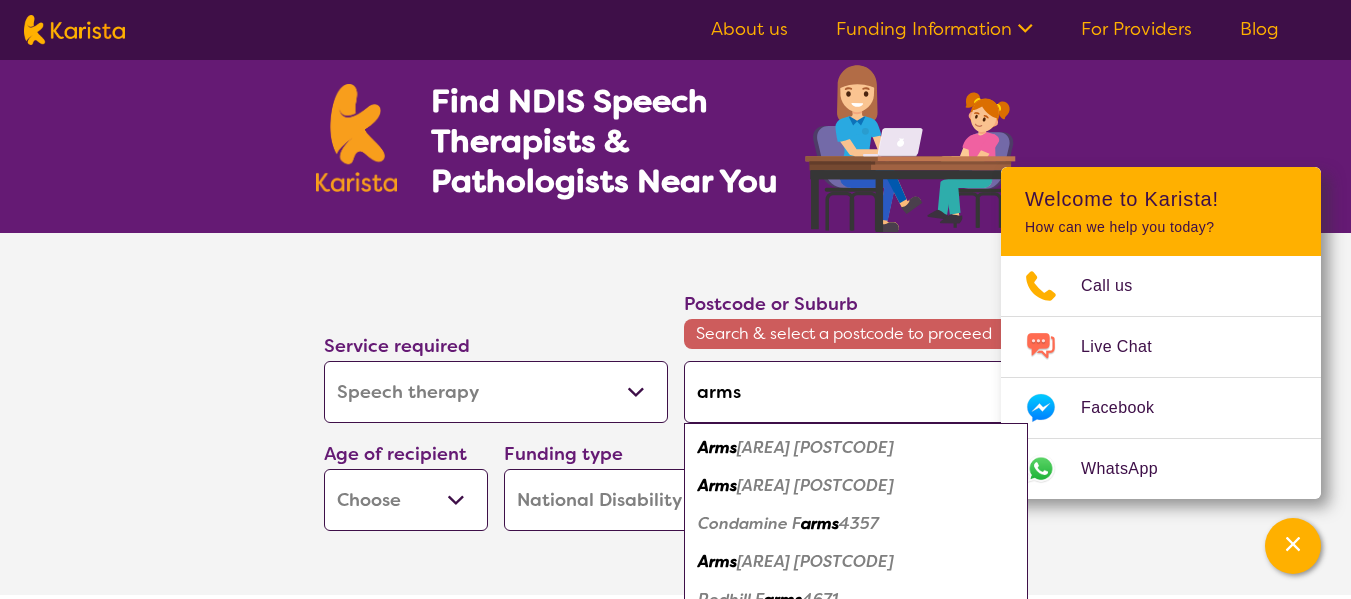 click on "[AREA] [POSTCODE]" at bounding box center [856, 448] 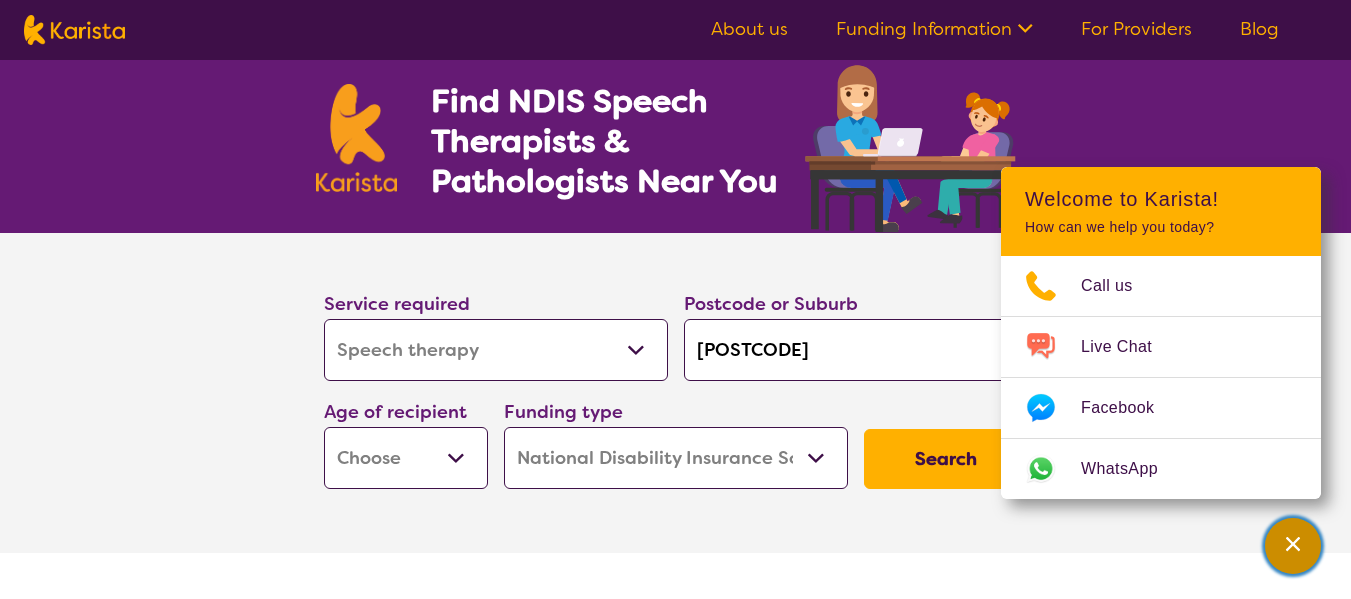 click 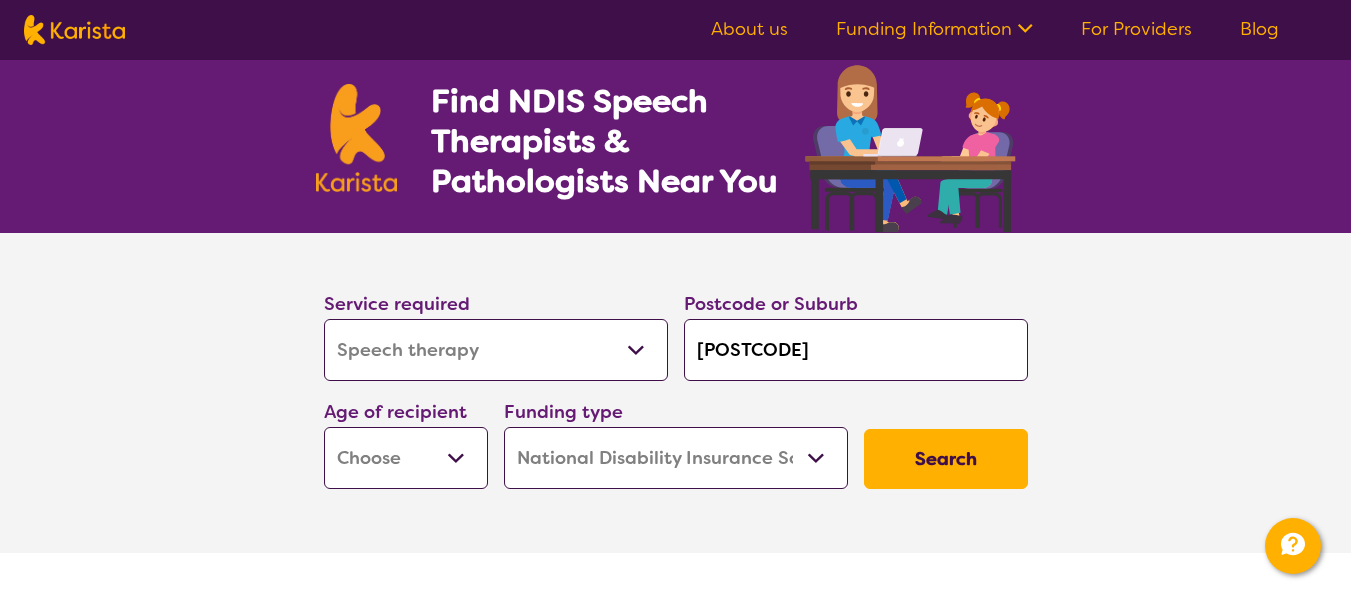 click on "Early Childhood - 0 to 9 Child - 10 to 11 Adolescent - 12 to 17 Adult - 18 to 64 Aged - 65+" at bounding box center [406, 458] 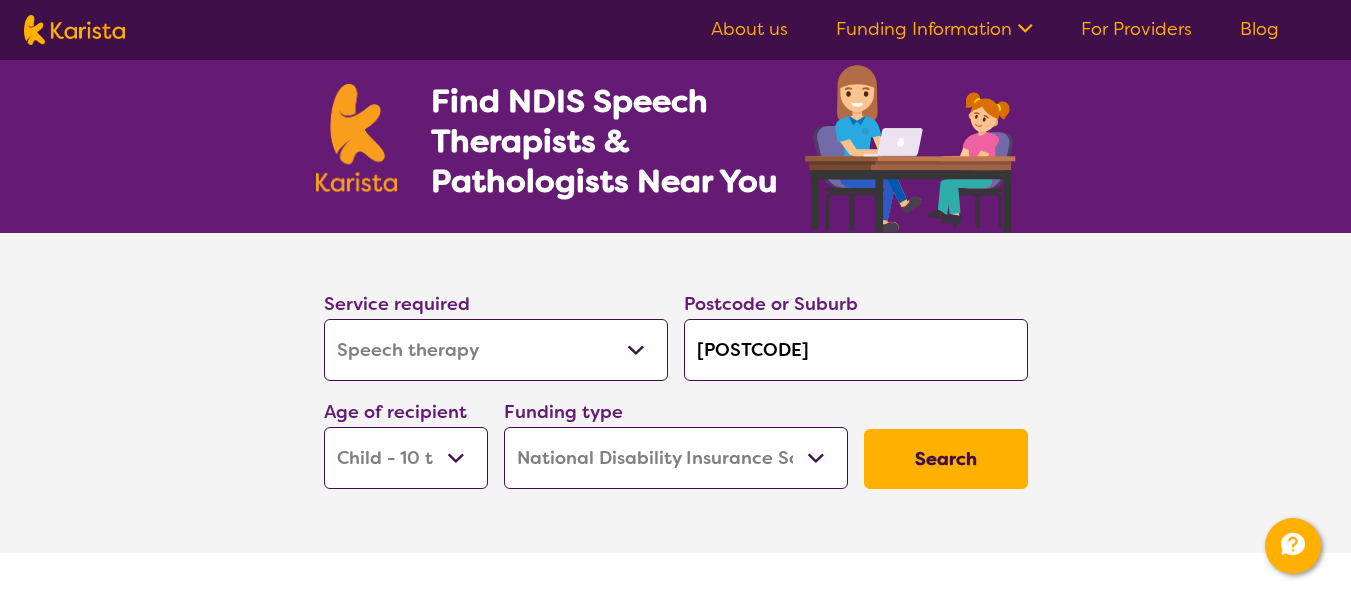 click on "Early Childhood - 0 to 9 Child - 10 to 11 Adolescent - 12 to 17 Adult - 18 to 64 Aged - 65+" at bounding box center (406, 458) 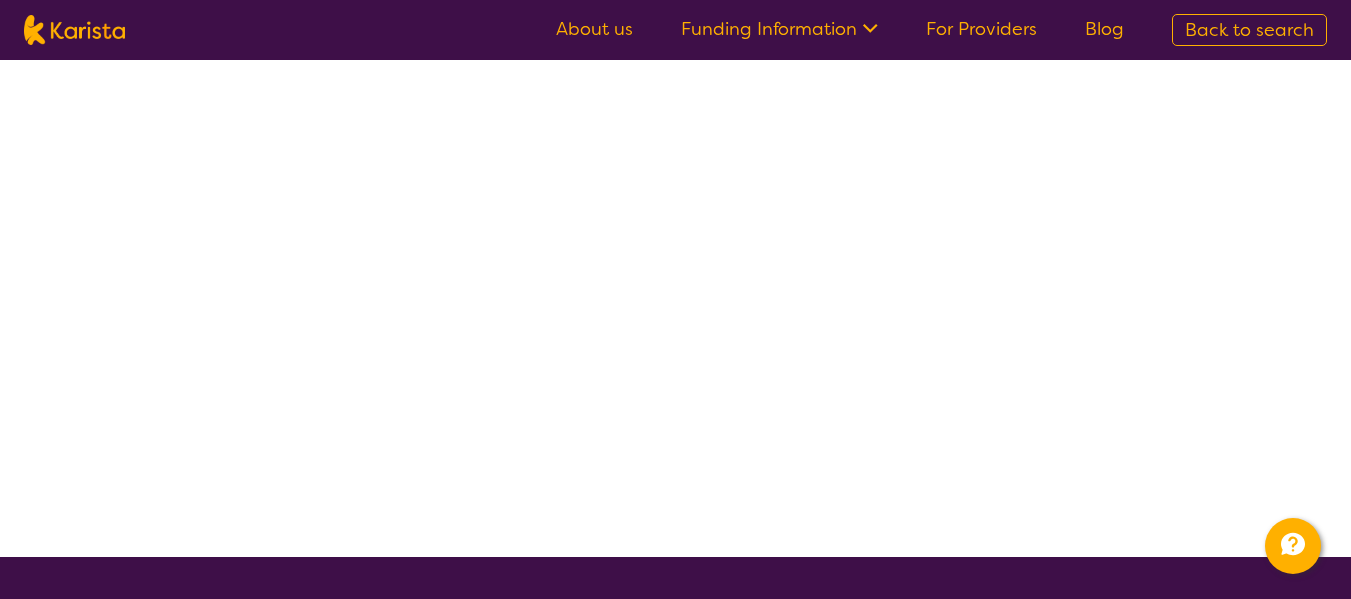 scroll, scrollTop: 0, scrollLeft: 0, axis: both 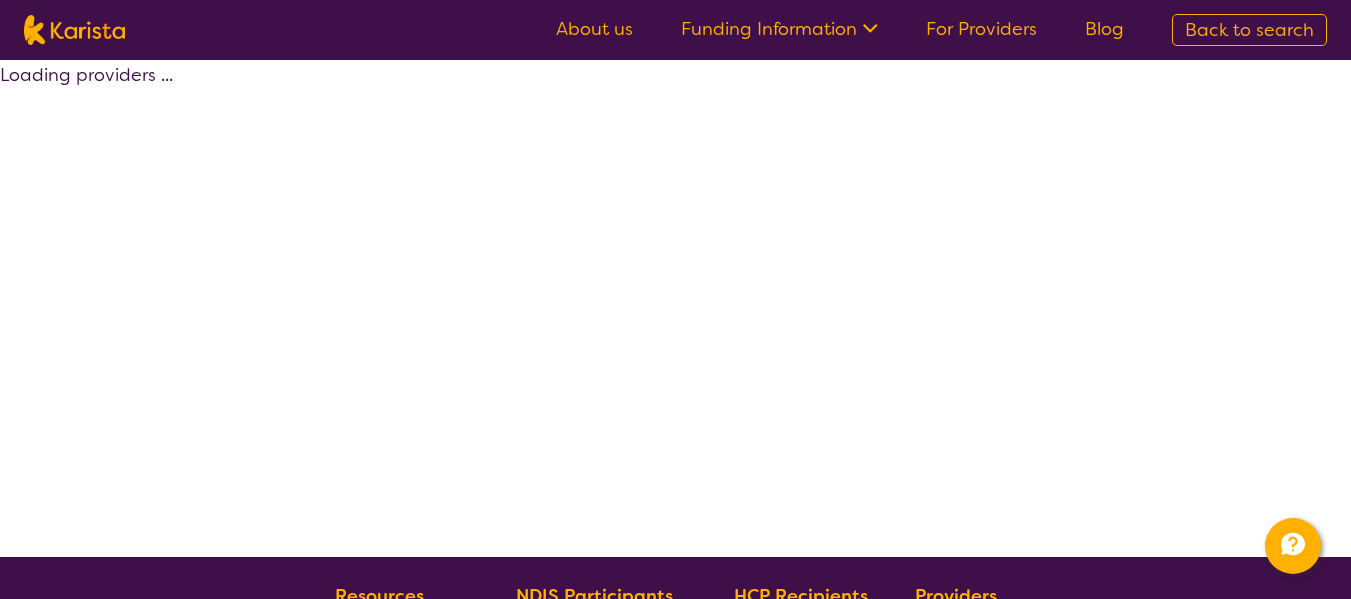 select on "by_score" 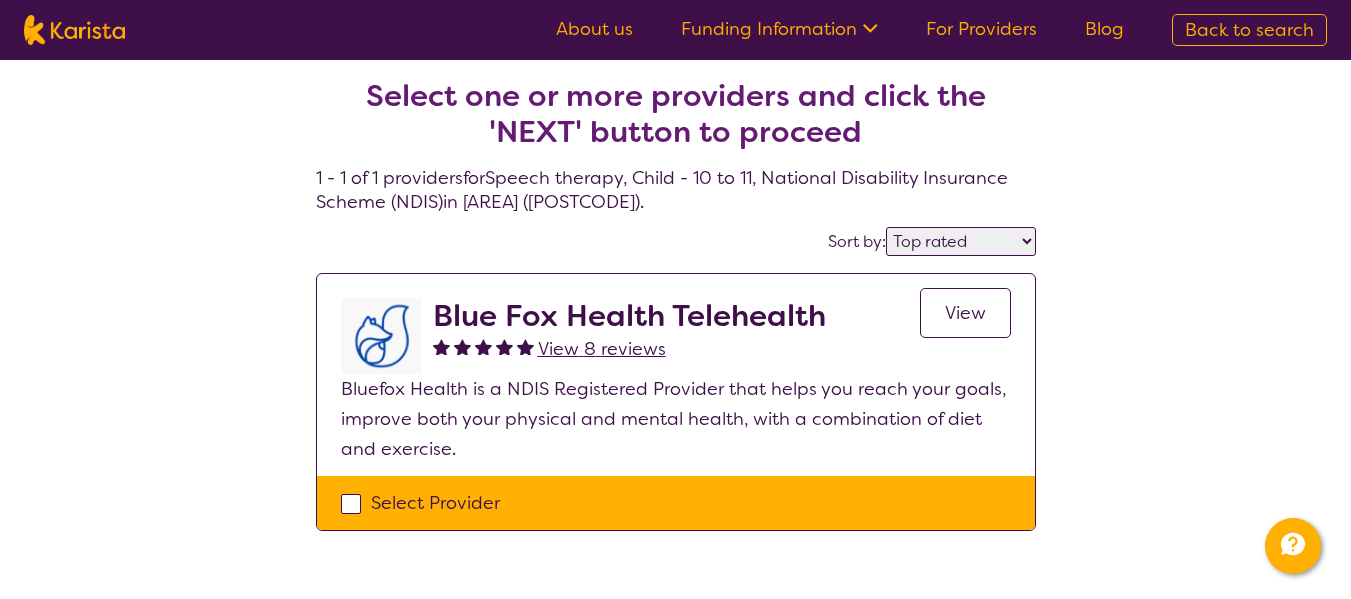 scroll, scrollTop: 0, scrollLeft: 0, axis: both 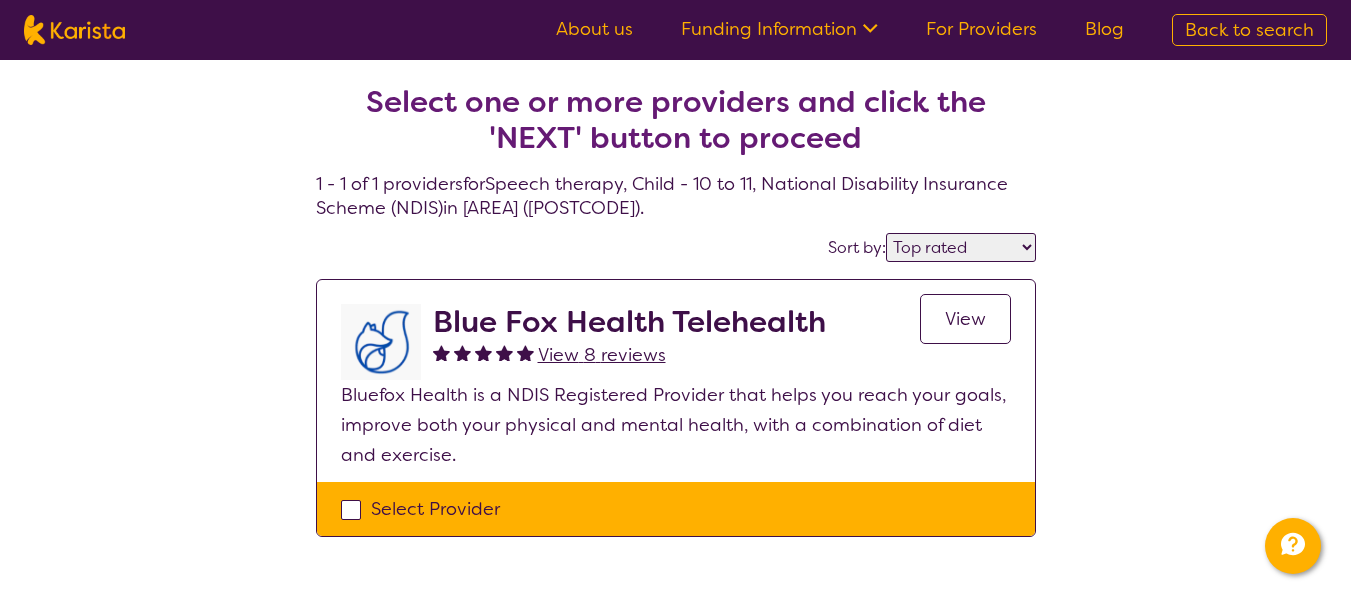click on "Select Provider" at bounding box center (676, 509) 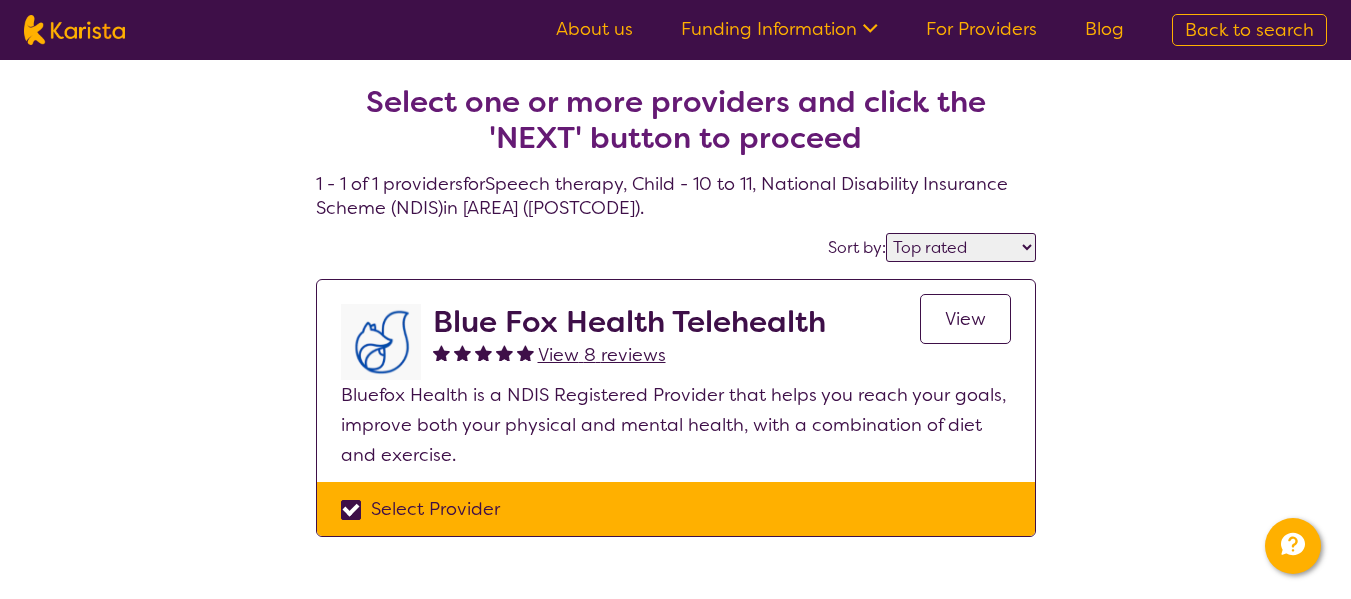 checkbox on "true" 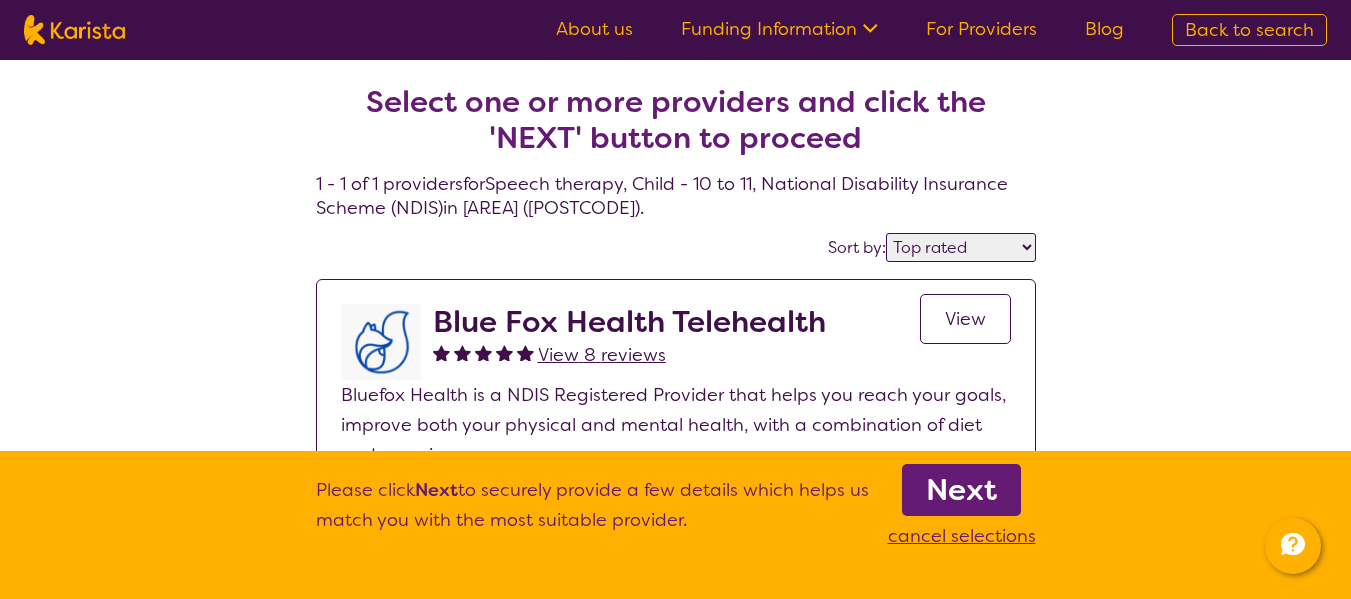 click on "Next" at bounding box center (961, 490) 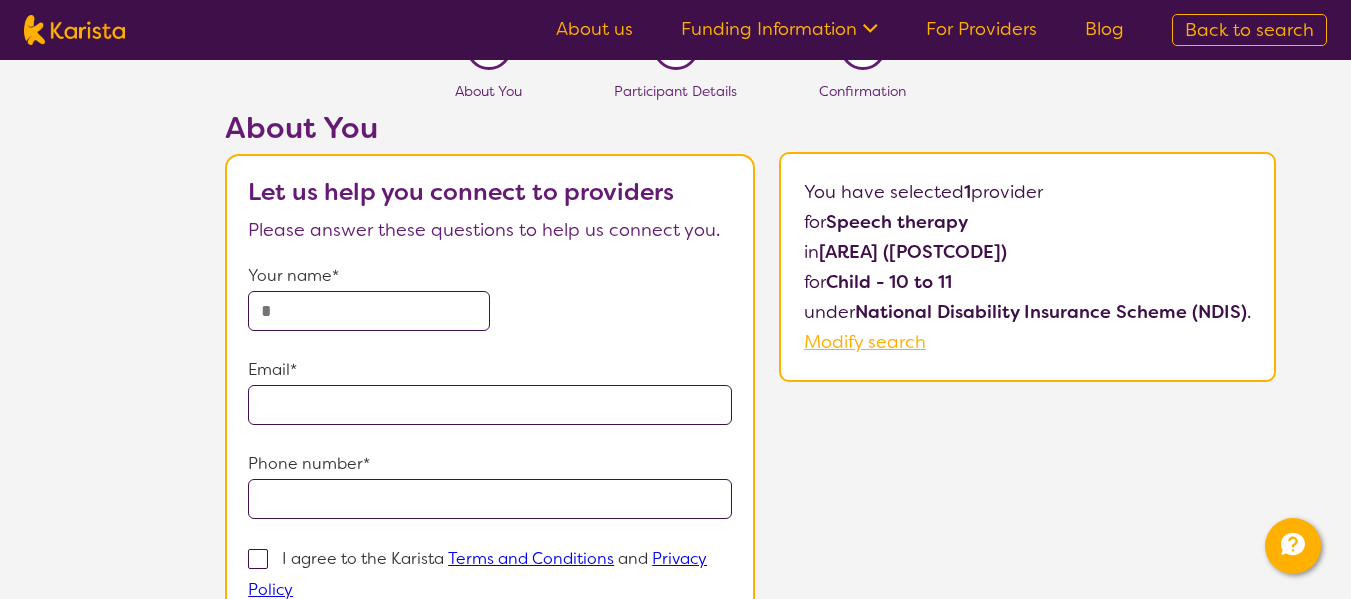 scroll, scrollTop: 0, scrollLeft: 0, axis: both 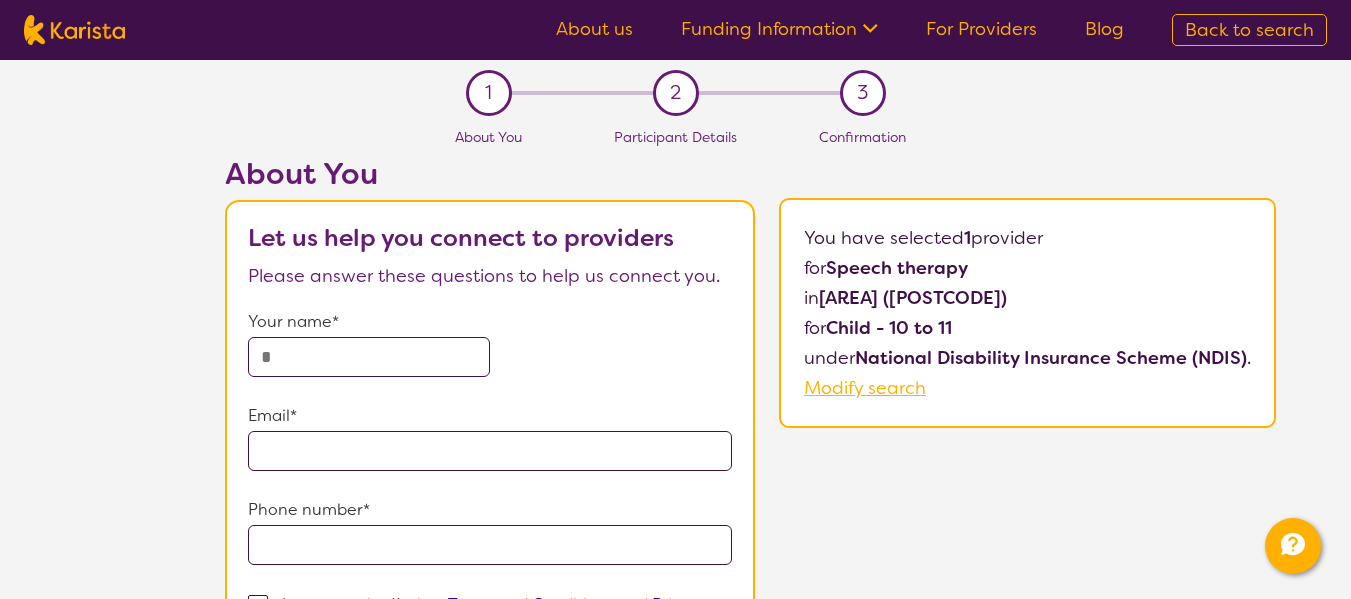 select on "by_score" 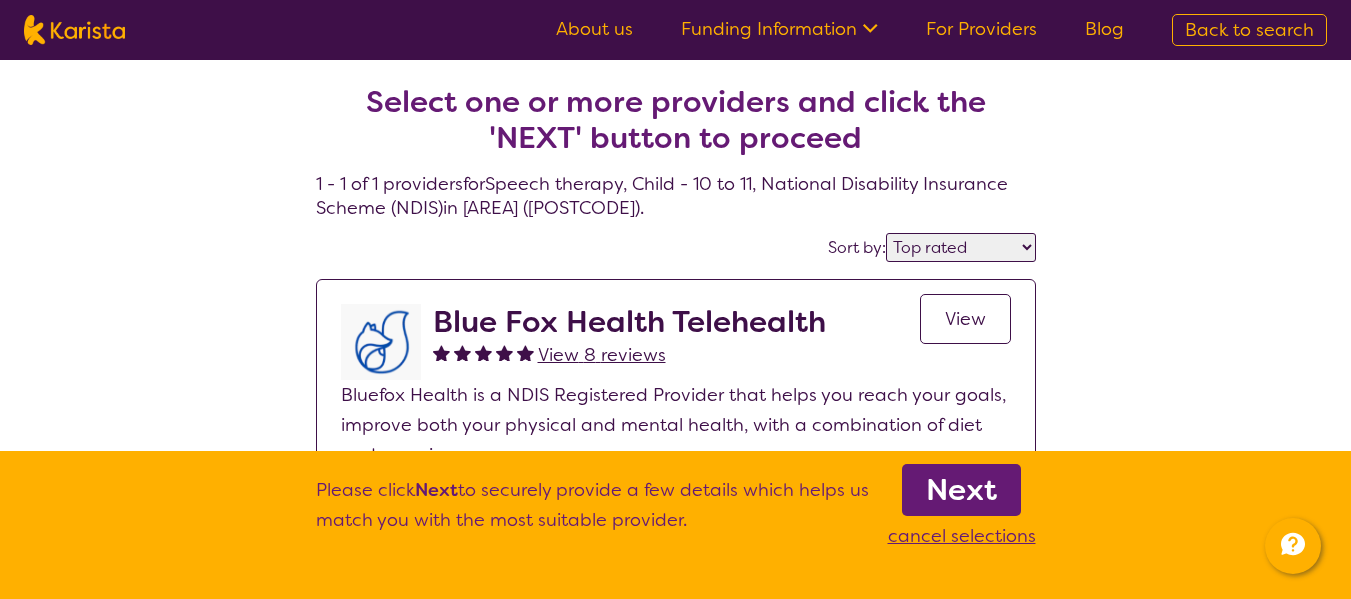 select on "Speech therapy" 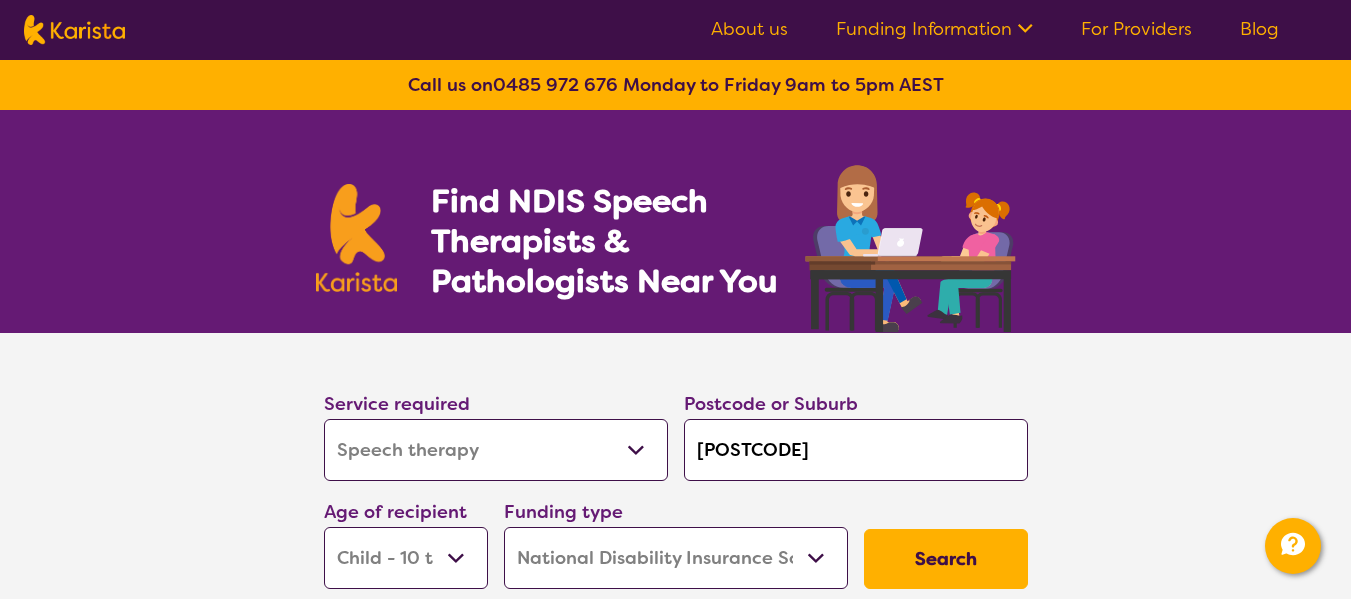 scroll, scrollTop: 100, scrollLeft: 0, axis: vertical 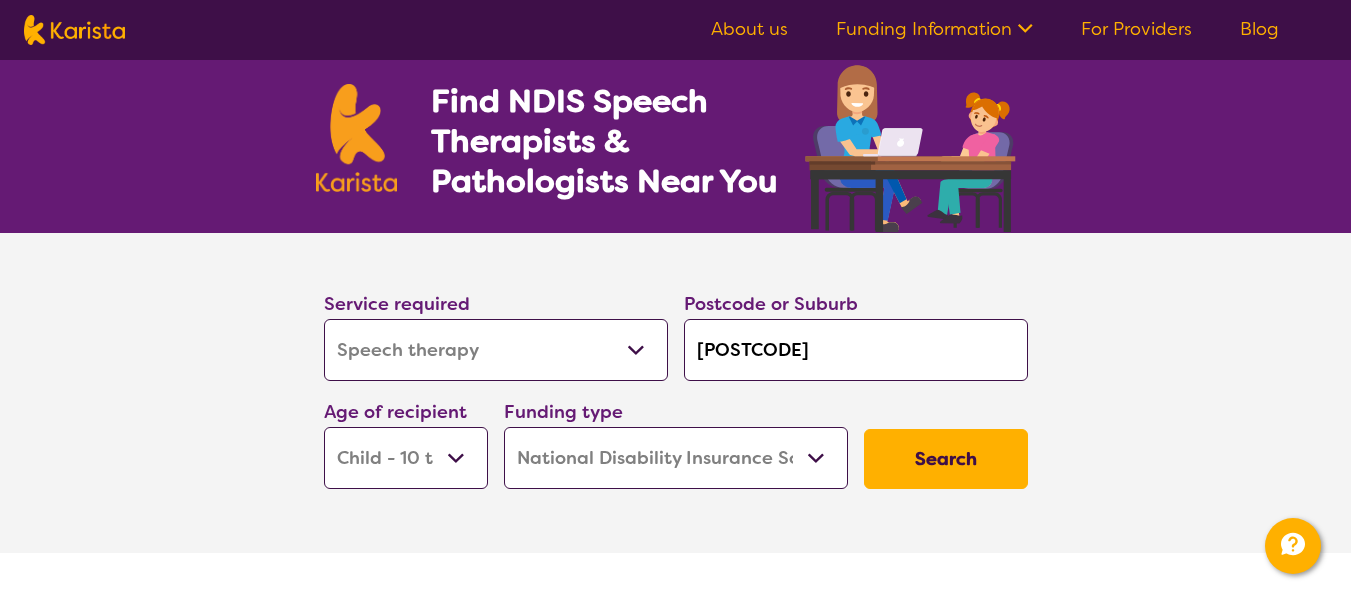 click on "Search" at bounding box center (946, 459) 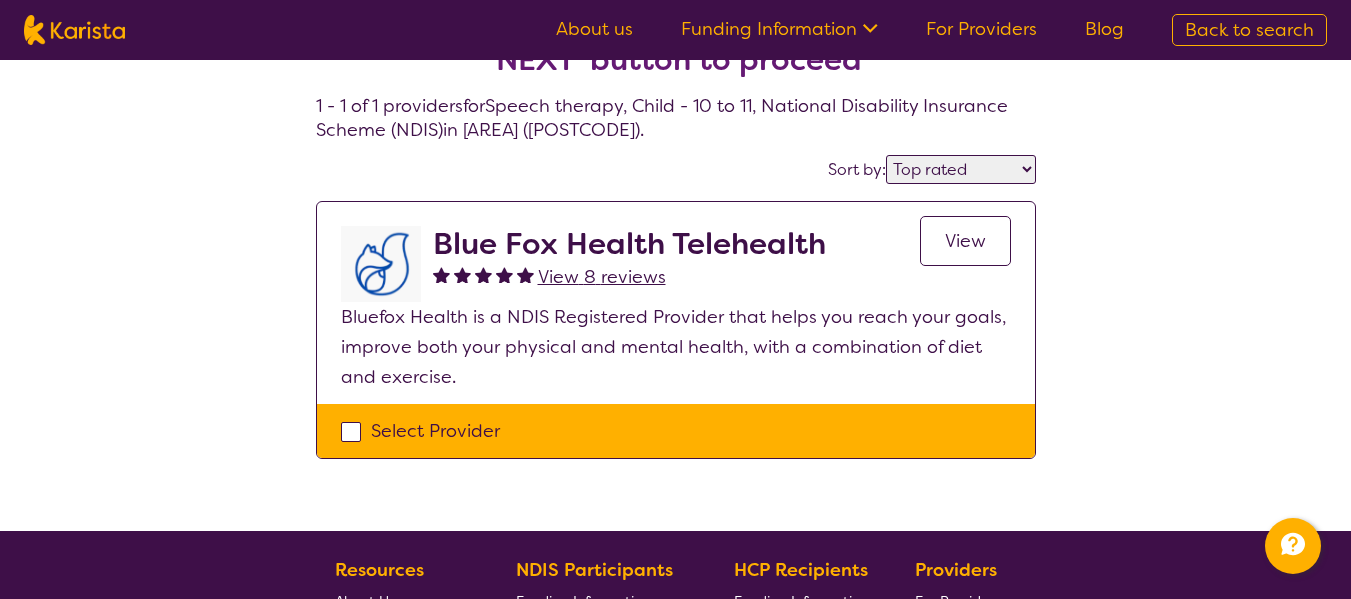 scroll, scrollTop: 100, scrollLeft: 0, axis: vertical 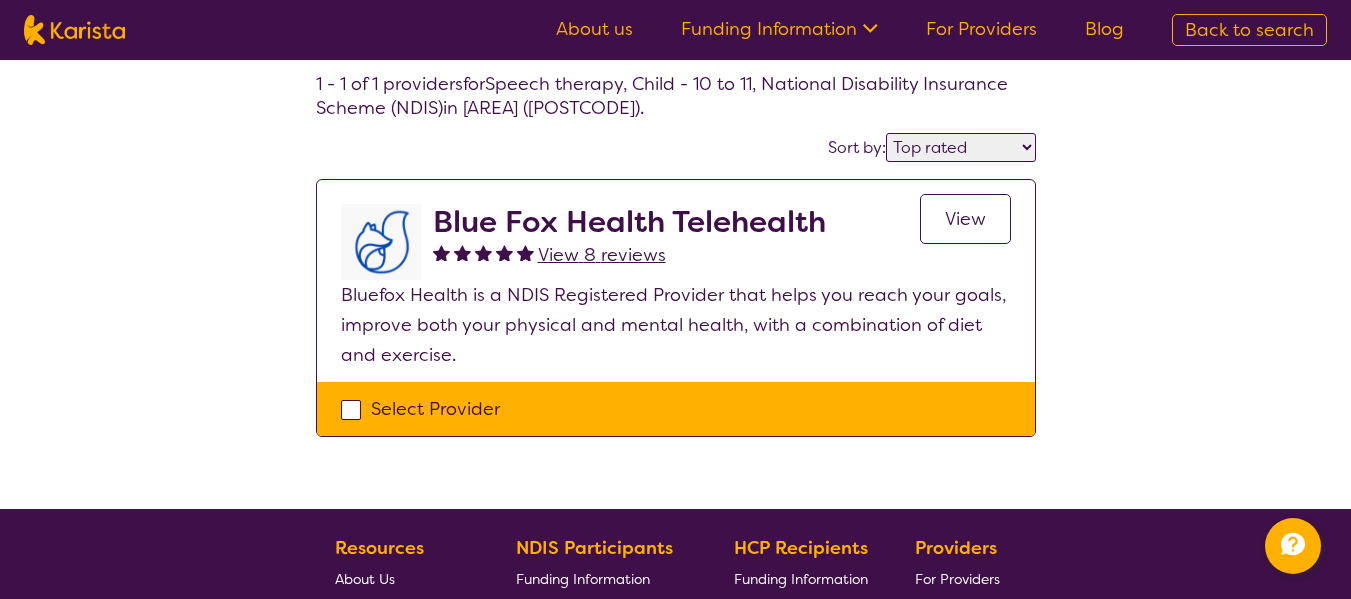 click on "Select Provider" at bounding box center [676, 409] 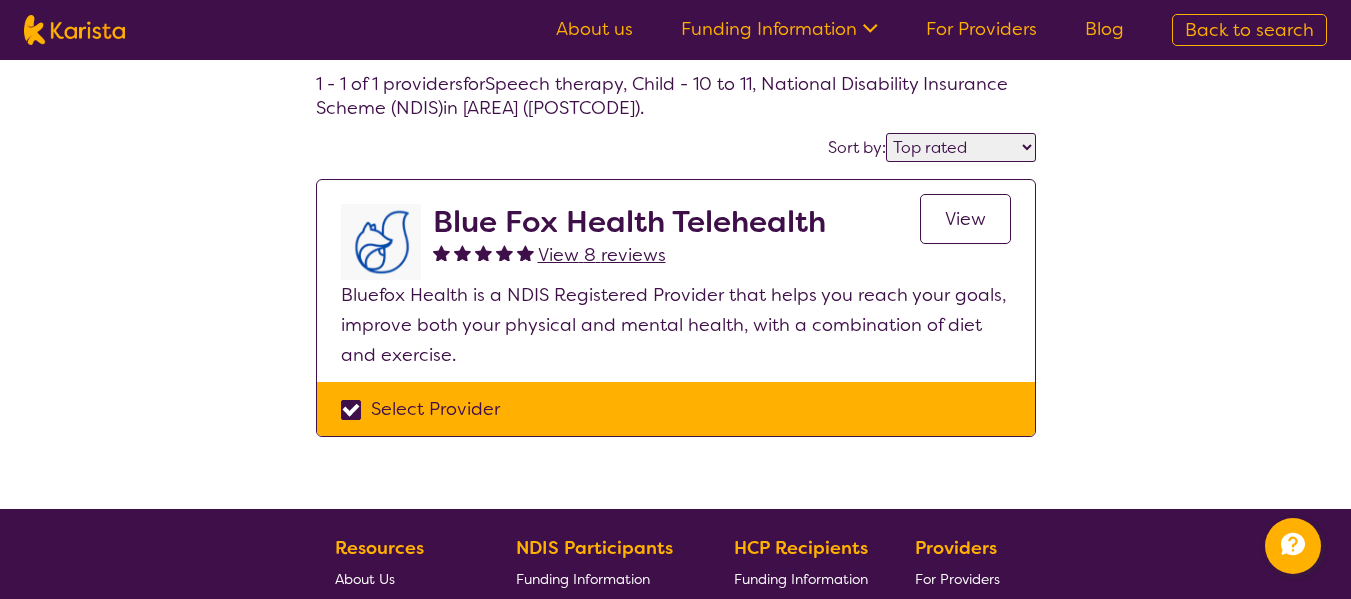 checkbox on "true" 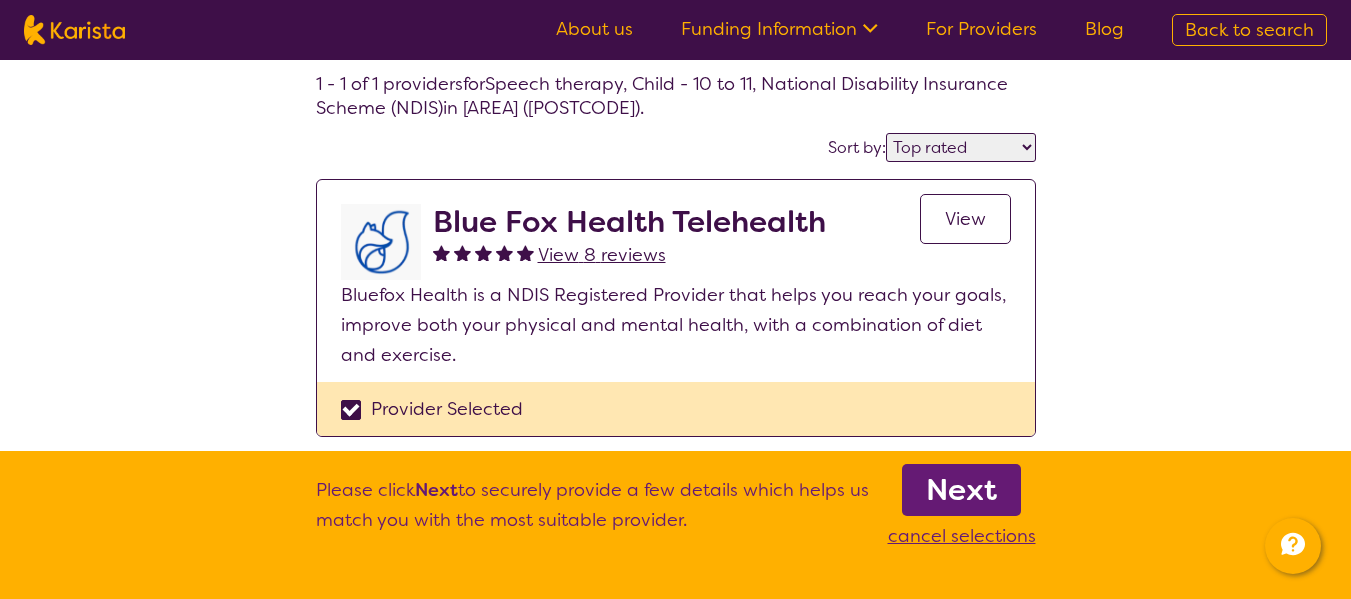 click on "View" at bounding box center [965, 219] 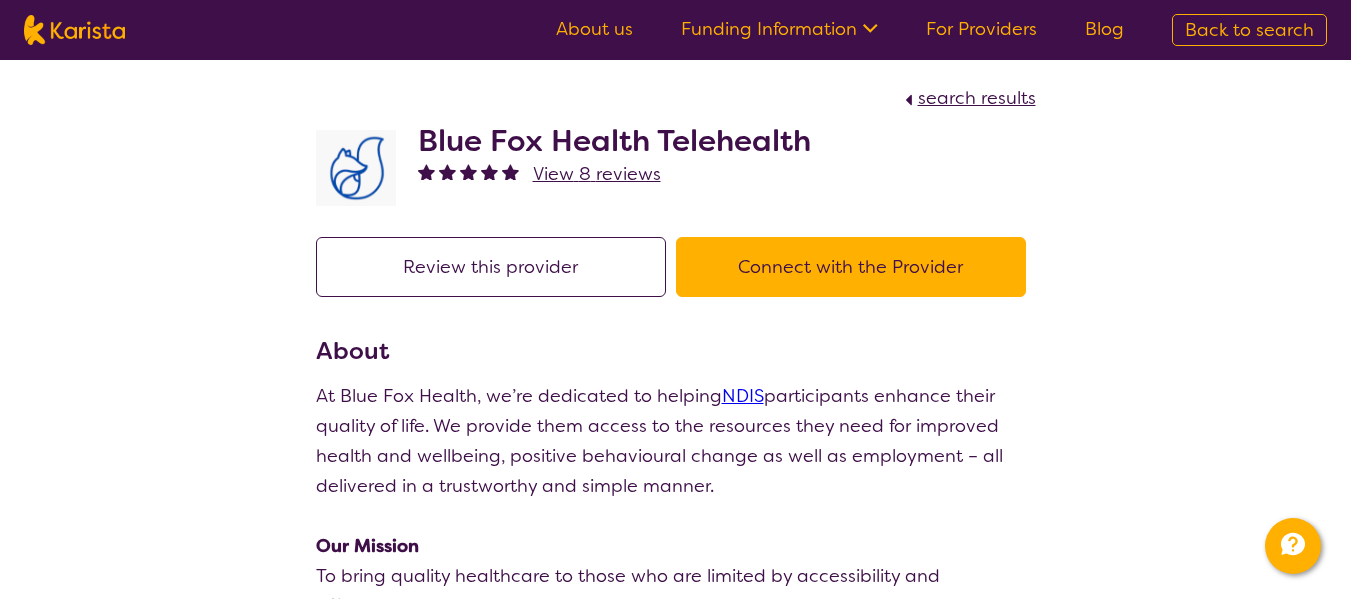 scroll, scrollTop: 0, scrollLeft: 0, axis: both 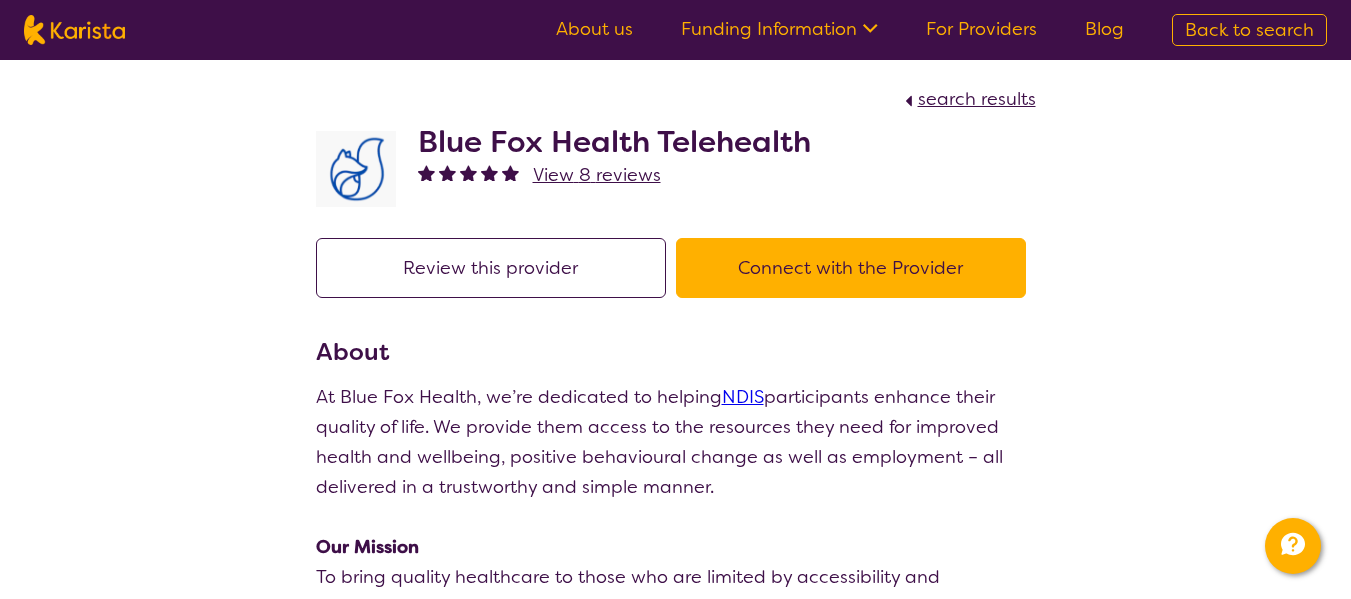 select on "by_score" 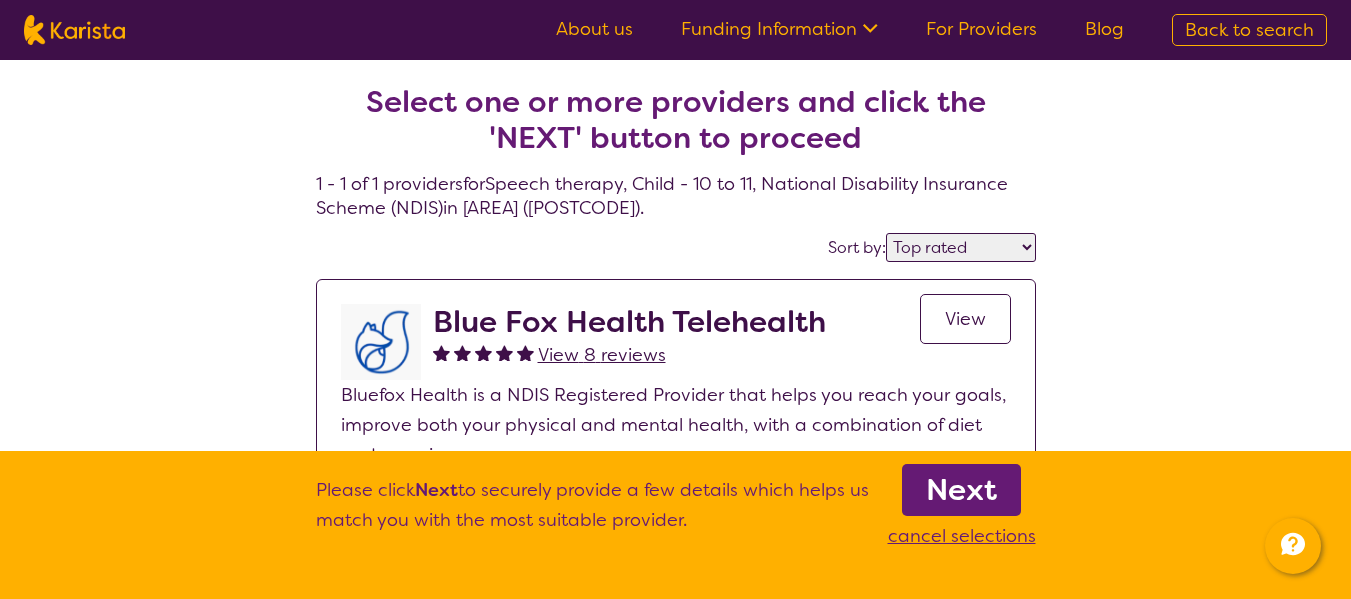 scroll, scrollTop: 100, scrollLeft: 0, axis: vertical 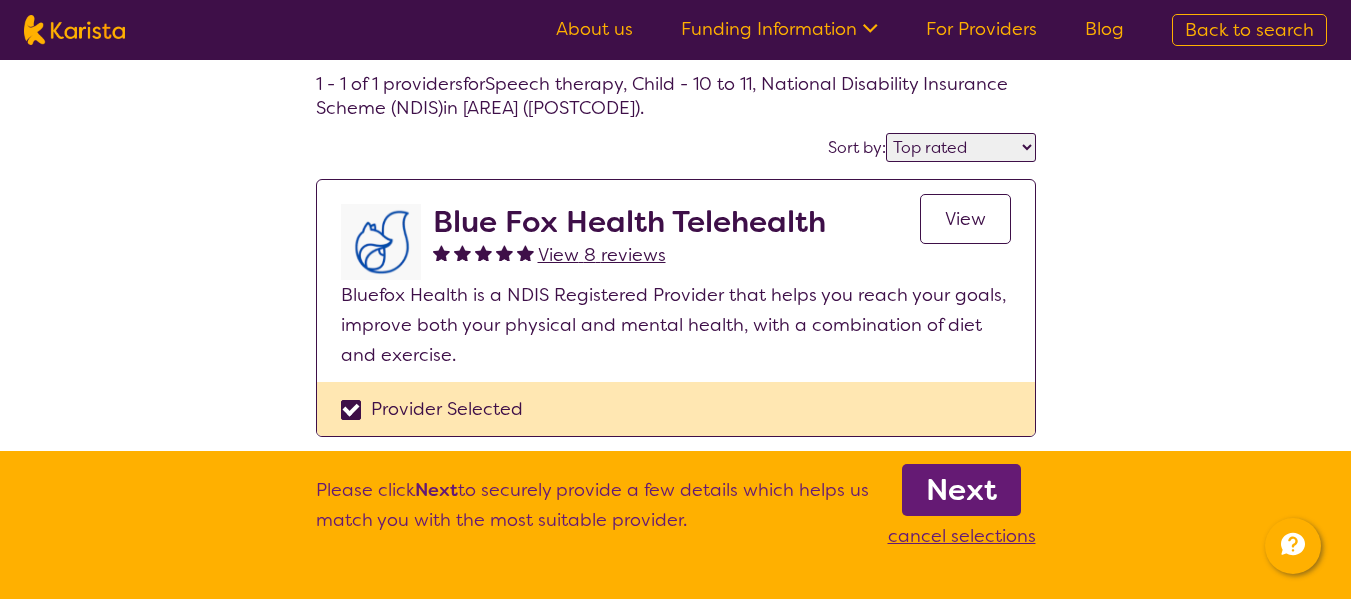 select on "Speech therapy" 